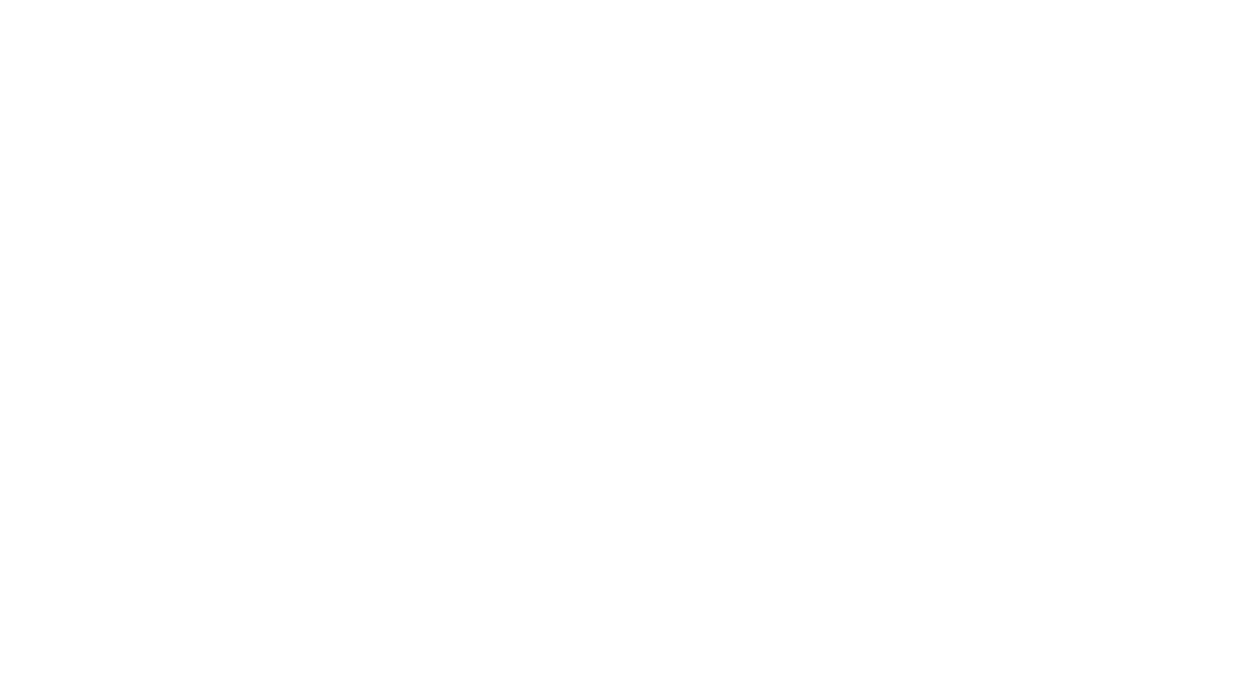 scroll, scrollTop: 0, scrollLeft: 0, axis: both 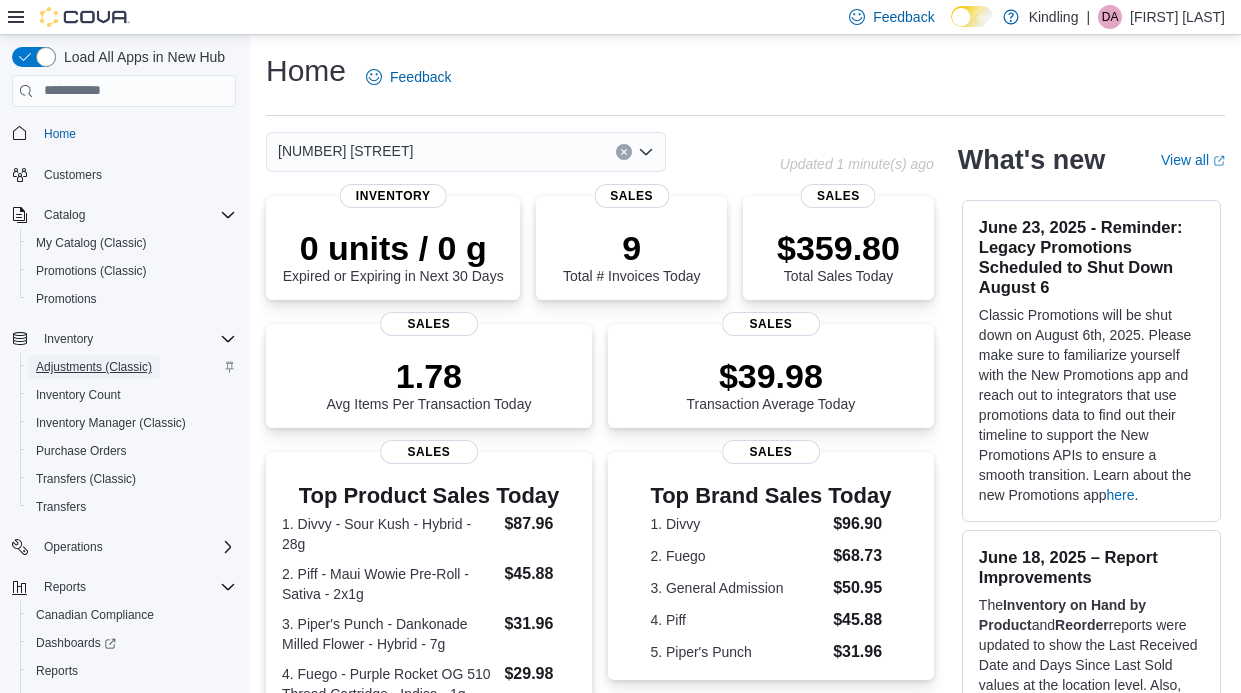click on "Adjustments (Classic)" at bounding box center [94, 367] 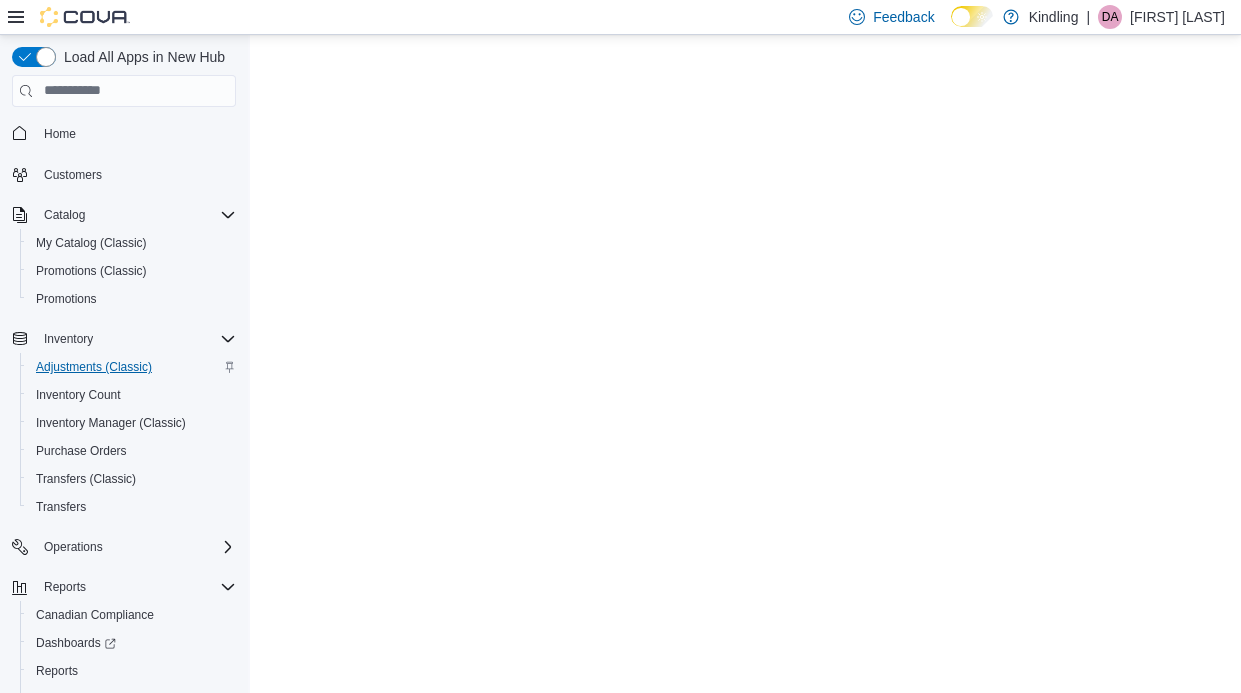 scroll, scrollTop: 0, scrollLeft: 0, axis: both 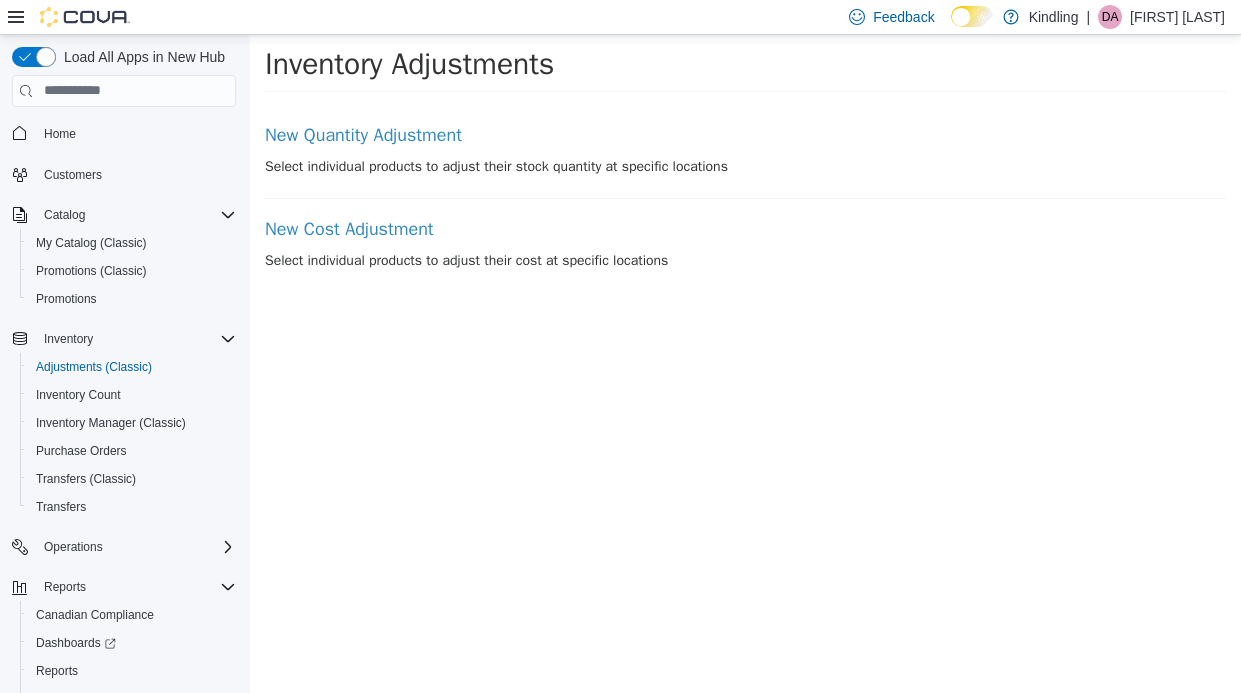 click on "Select individual products to adjust their stock quantity at specific locations" at bounding box center (745, 165) 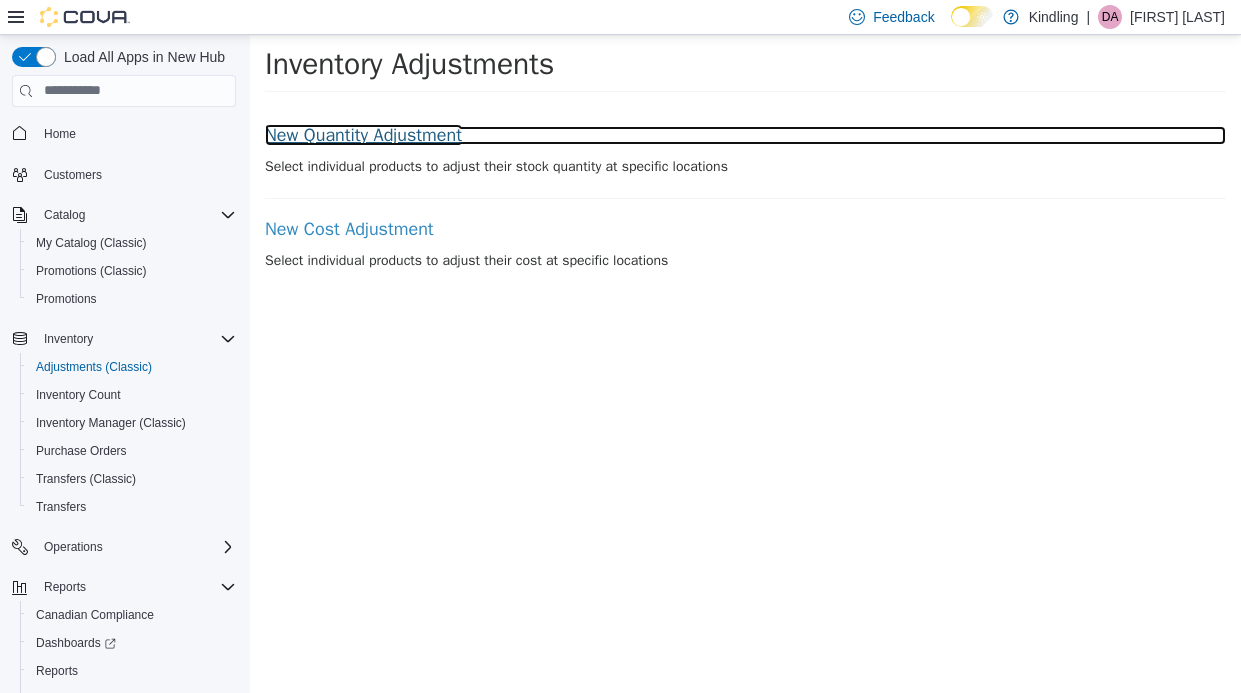click on "New Quantity Adjustment" at bounding box center [745, 135] 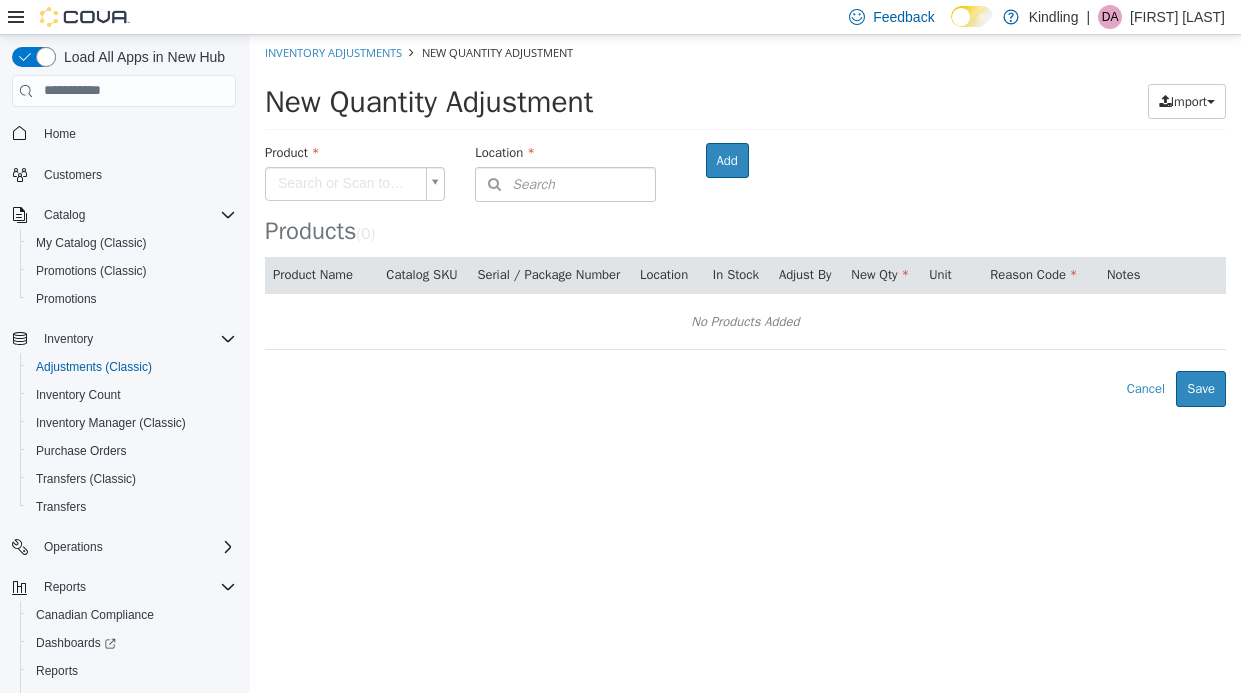 click on "×
Inventory Adjustments
New Quantity Adjustment
New Quantity Adjustment
Import  Inventory Export (.CSV) Package List (.TXT)
Product     Search or Scan to Add Product                             Location Search Type 3 or more characters or browse       Kindling     (11)         1567 Dundas St W NEW             1567 Dundas Street West             1821 Queen St E.             22 Simcoe St South.             2232 Mountainside Dr             249 Mary Street             251 Lakeshore Rd East             35 Pine Street             850 Eglinton Avenue             Kindling Wholesale             Test Location for Skip The Dishes             Transferred locations         Room   Add Products  ( 0 ) Product Name Catalog SKU Serial / Package Number Location In Stock Adjust By New Qty Unit Reason Code Notes No Products Added Error saving adjustment please resolve the errors above. Cancel Save" at bounding box center (745, 220) 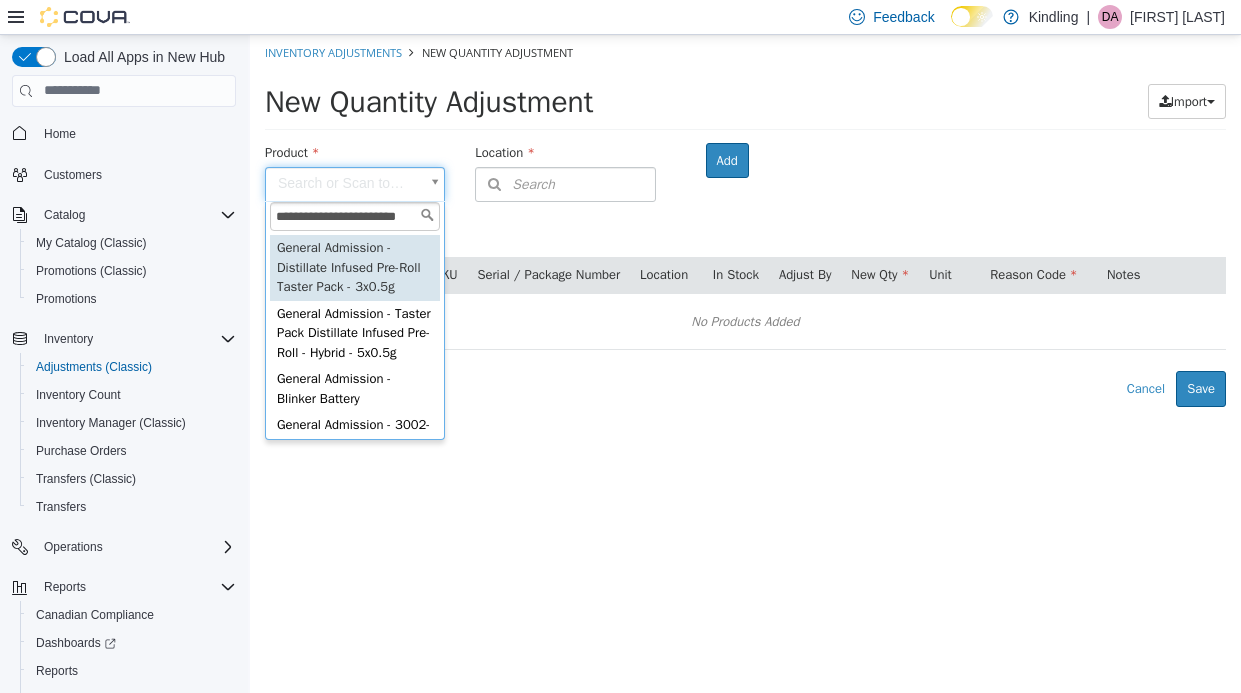type on "**********" 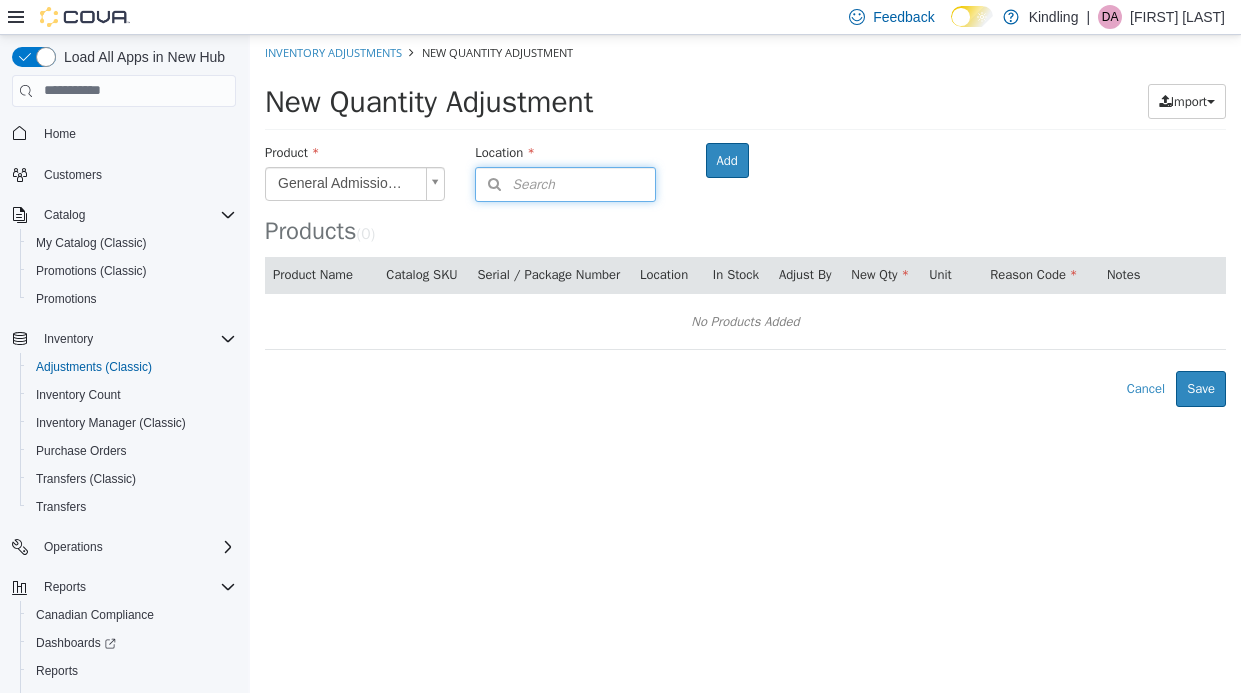 click on "Search" at bounding box center (565, 183) 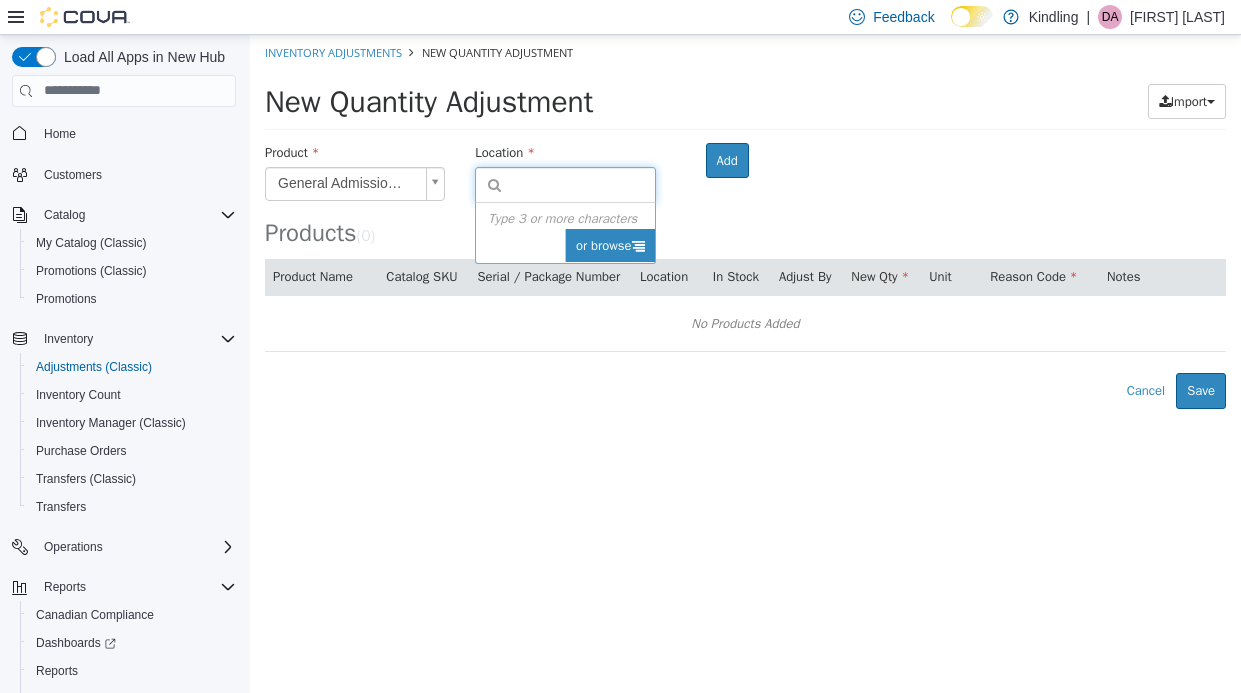 click on "or browse" at bounding box center (610, 245) 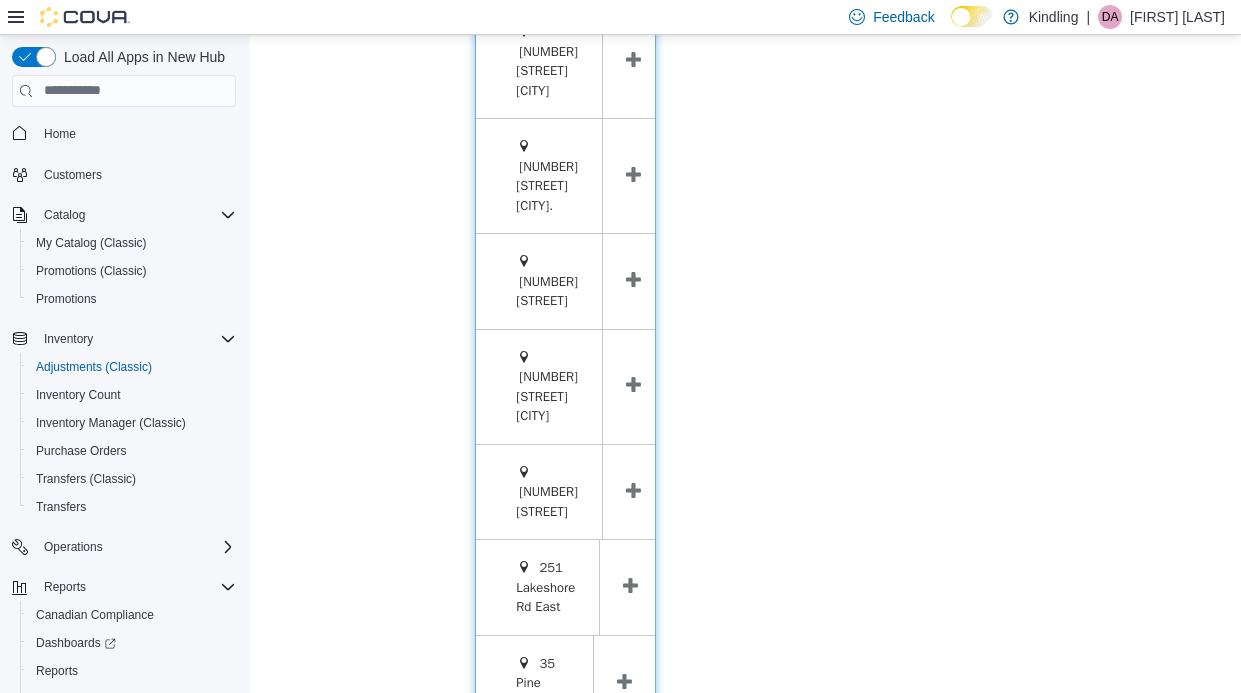 click at bounding box center (633, 491) 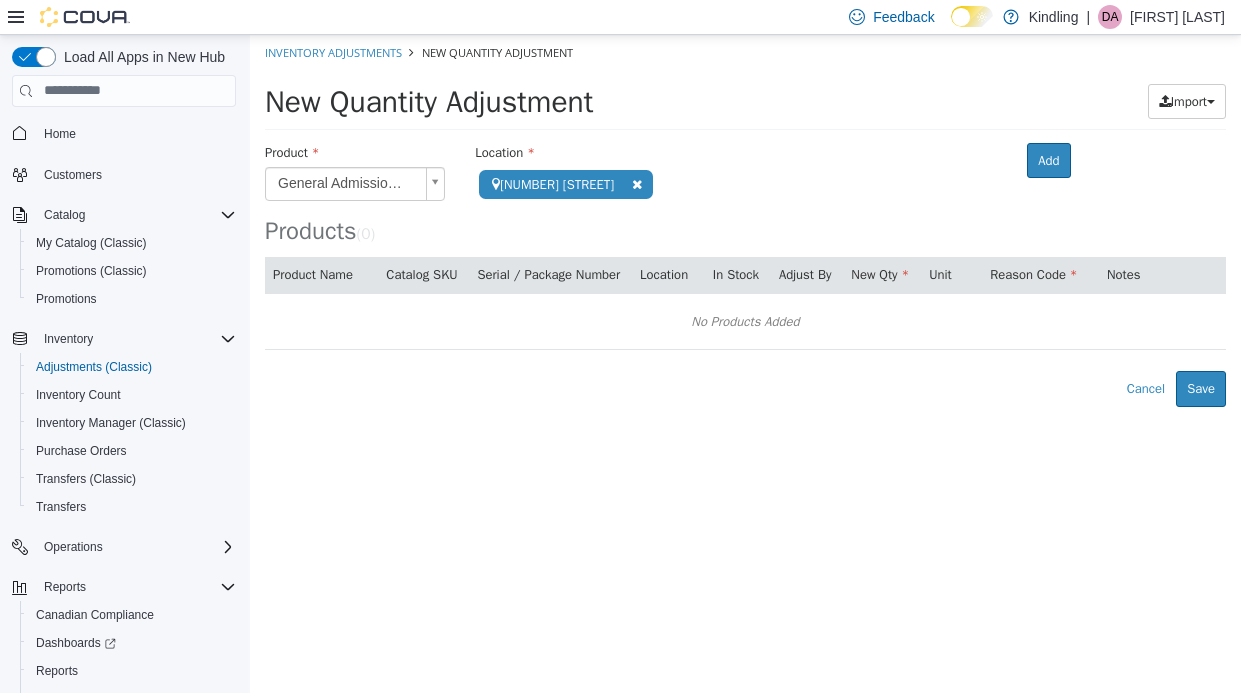 scroll, scrollTop: 0, scrollLeft: 0, axis: both 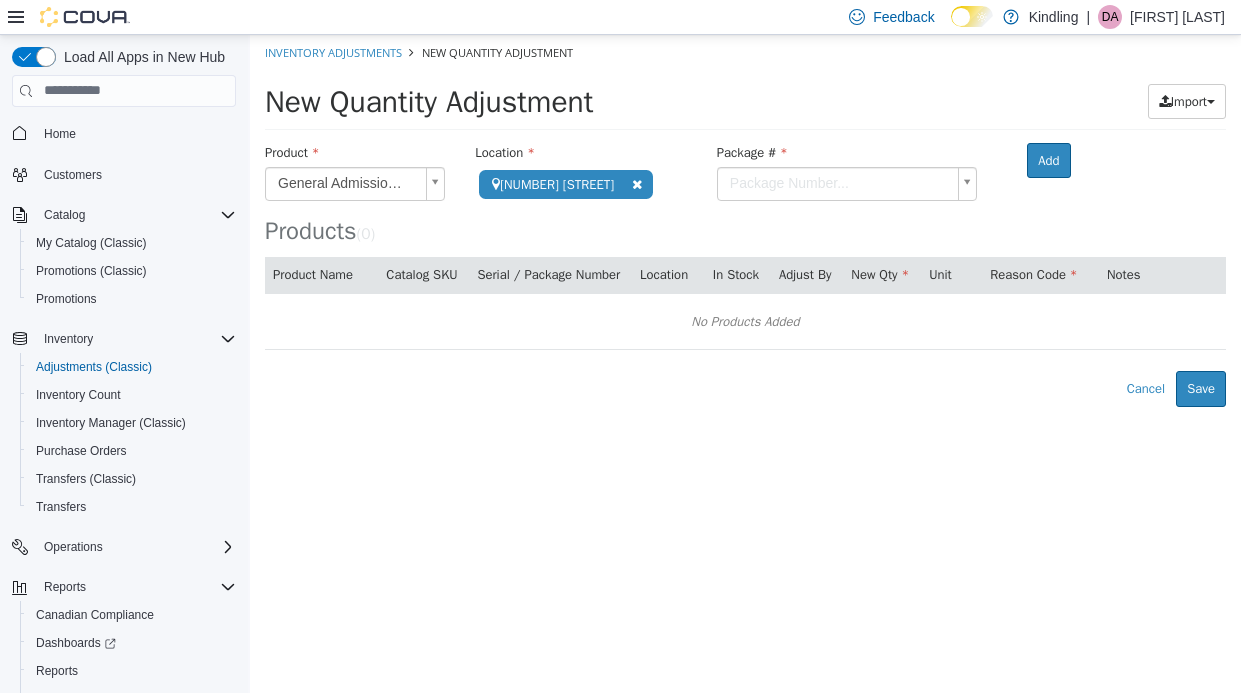 click on "**********" at bounding box center (745, 220) 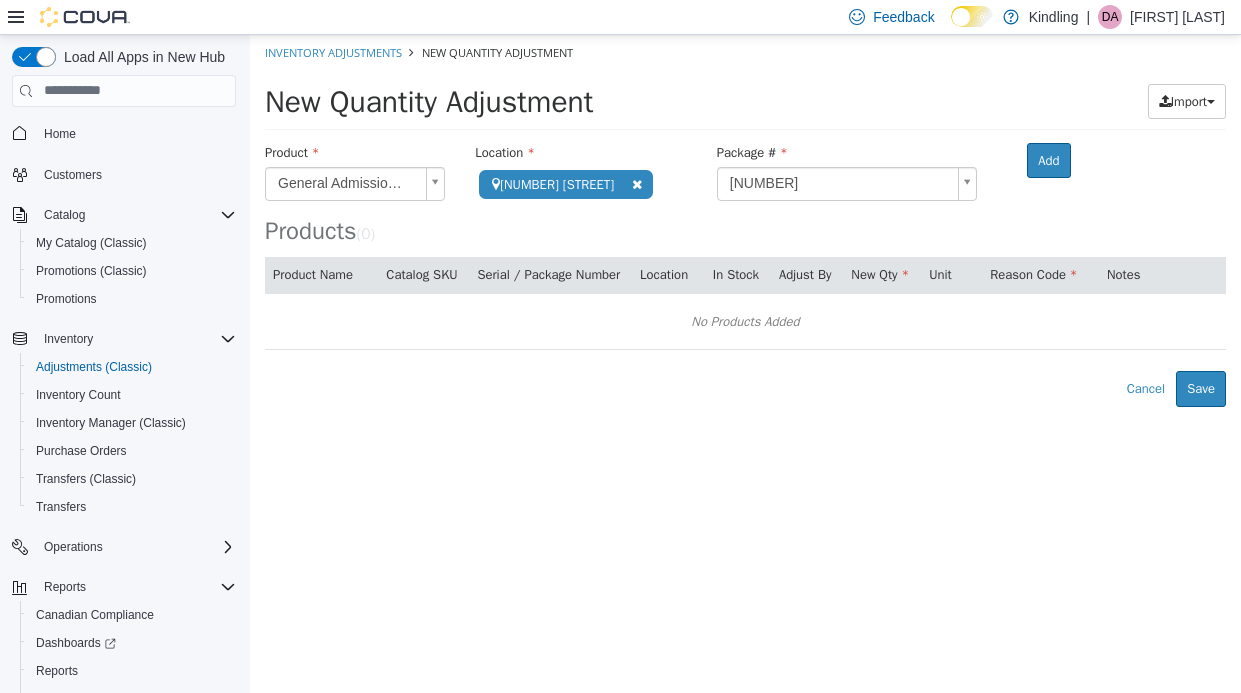click on "**********" at bounding box center [745, 220] 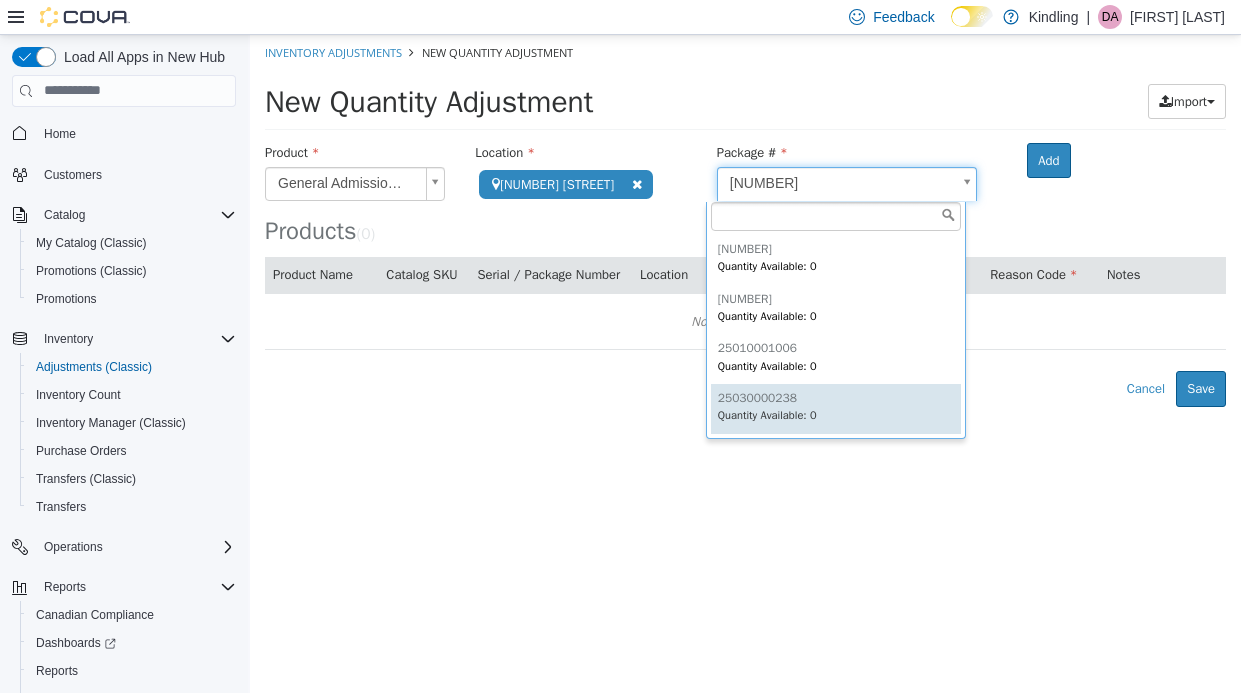 type on "**********" 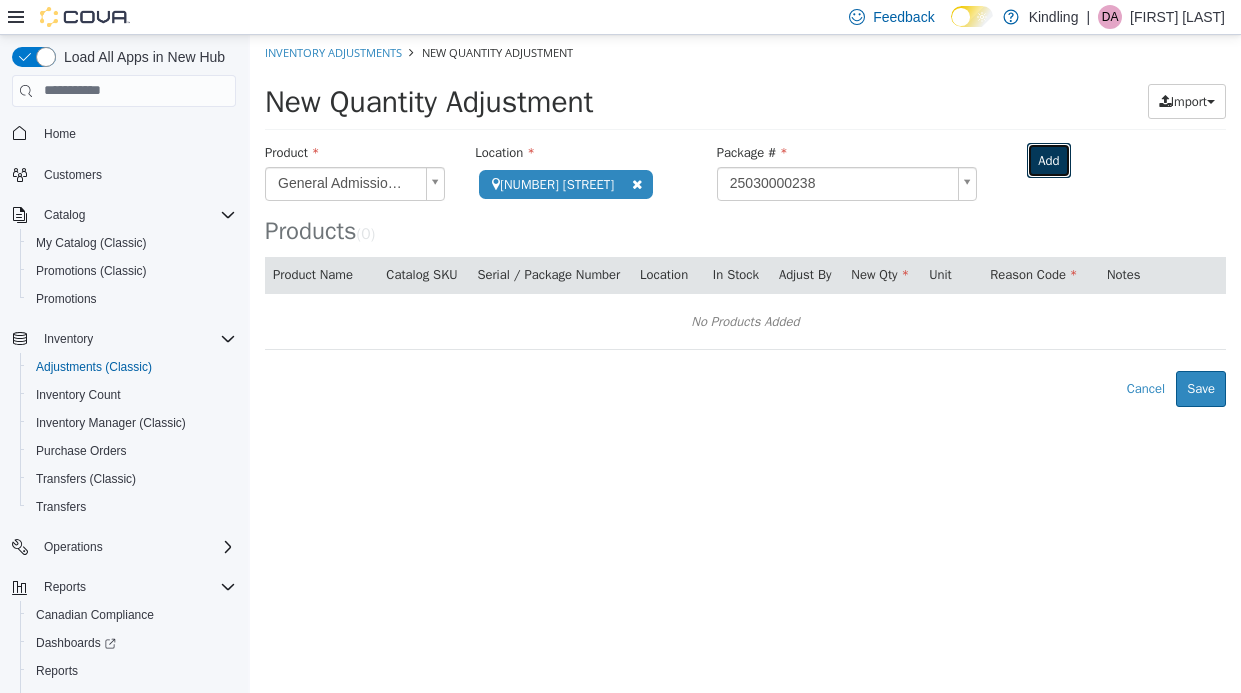 click on "Add" at bounding box center (1048, 160) 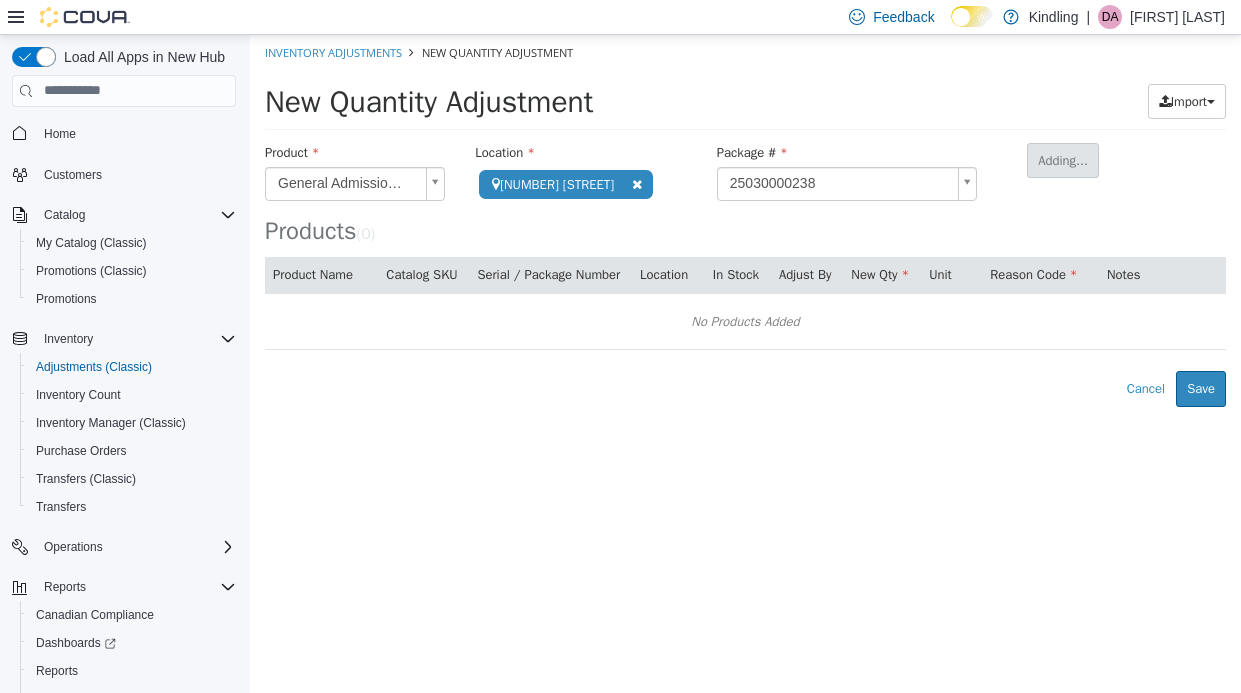 type 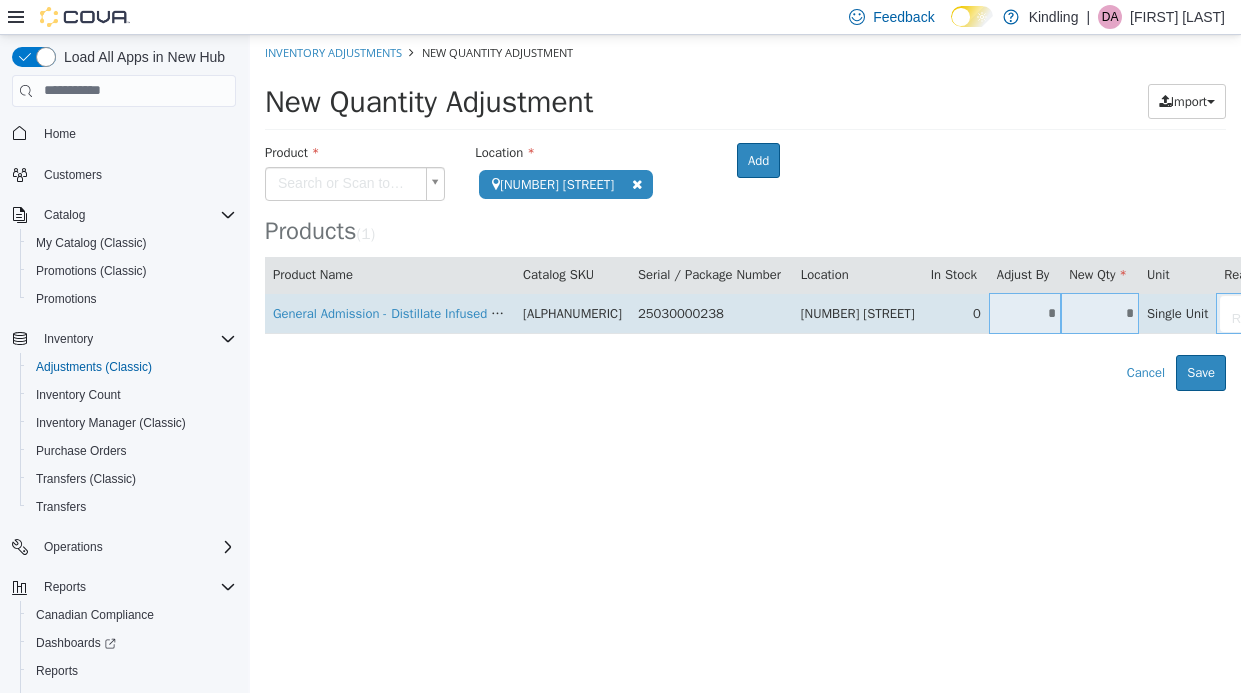 click on "*" at bounding box center [1025, 312] 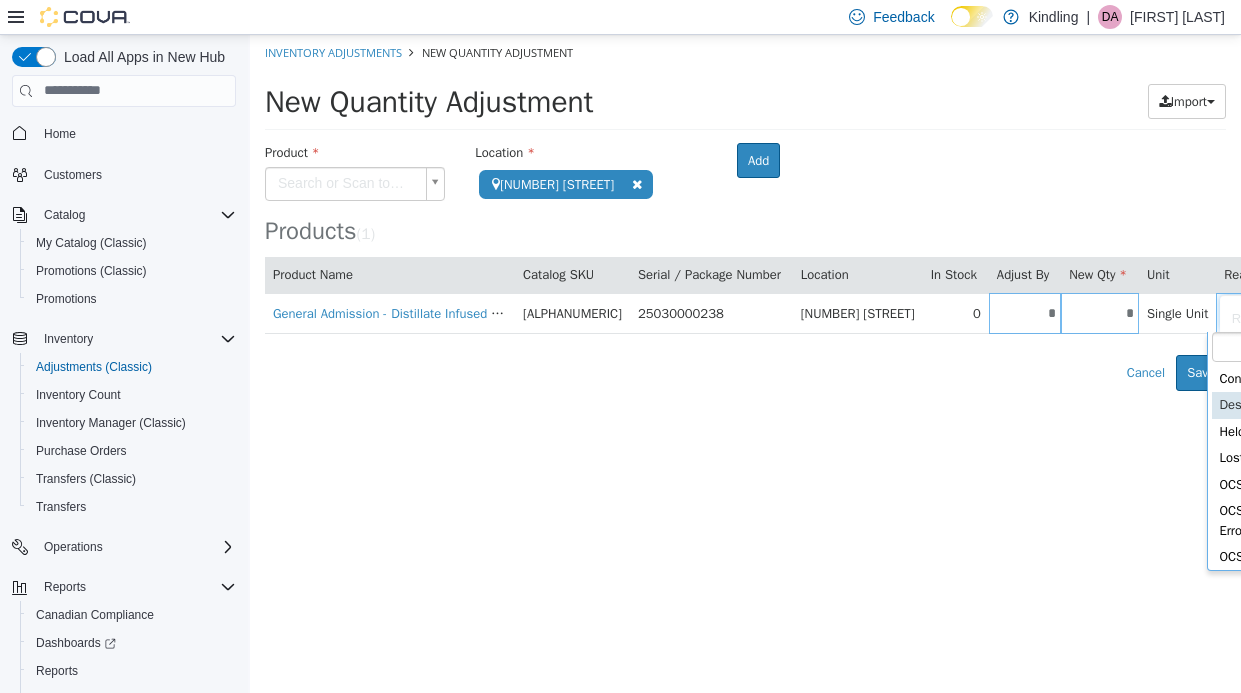 scroll, scrollTop: 452, scrollLeft: 0, axis: vertical 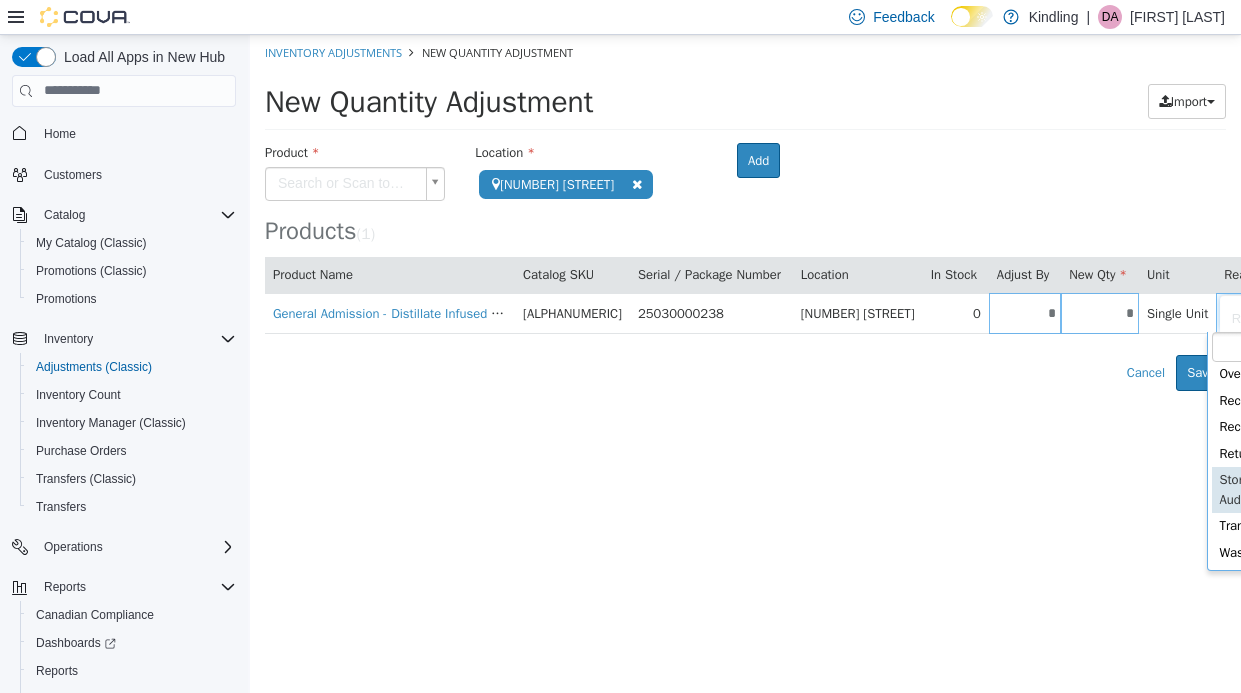 click on "Conversion Destroyed Held For Display Lost / Theft OCS-Cycle Count OCS-Data Entry Error OCS-Internal Audit OCS-Physical Inventory Count (AGCO Initiated) OCS-Physical Inventory Count (Operationally Initiated) OCS-Receiving Error OCS-Sold Product Handling Error Overage Recall Receiving Error Returns Store Inventory Audit Transfer Waste" at bounding box center [1271, 465] 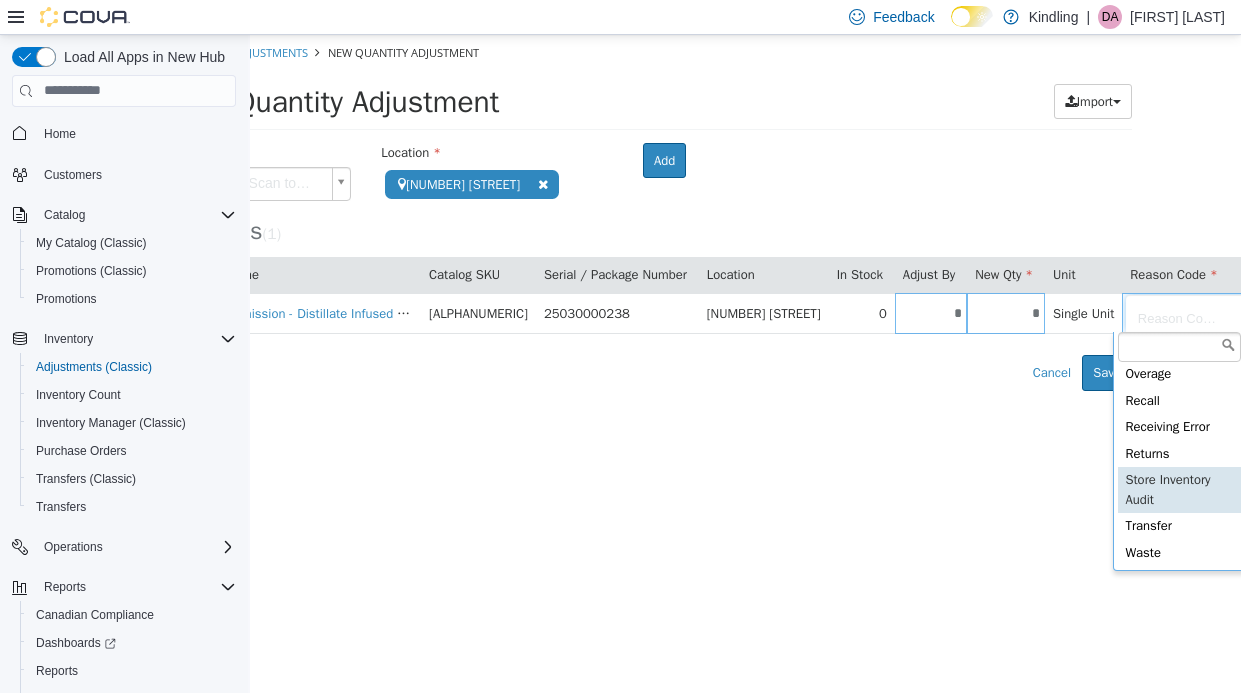 type on "**********" 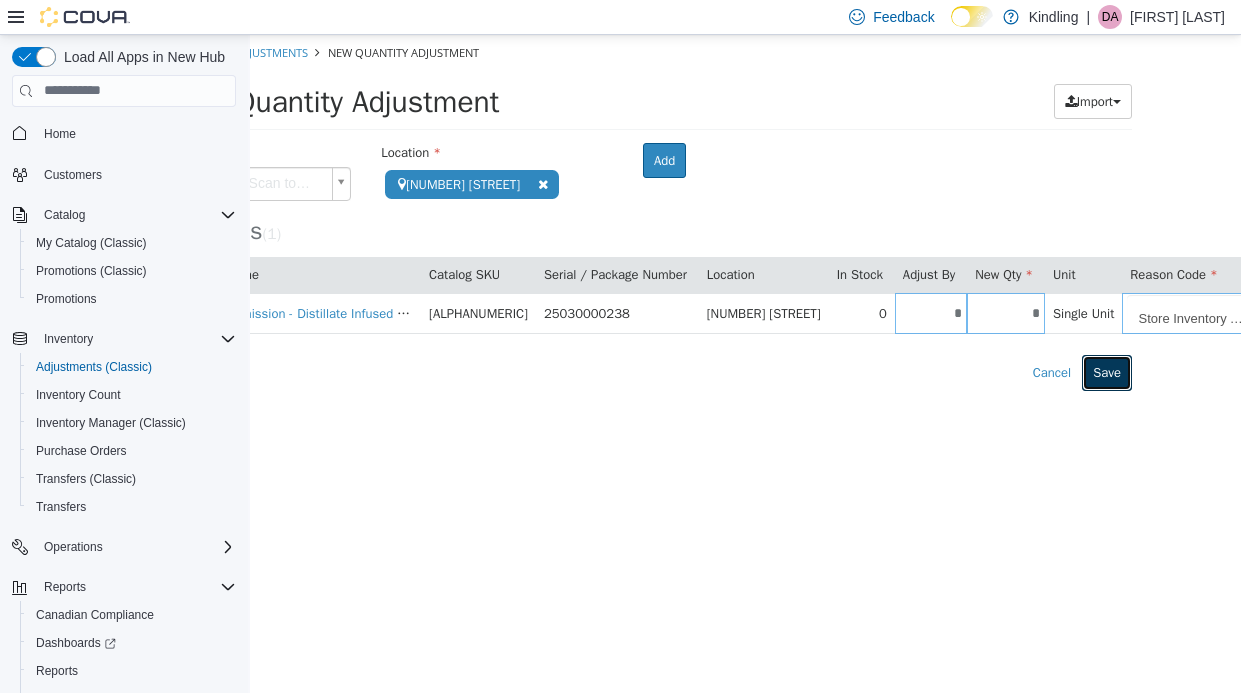 click on "Save" at bounding box center (1107, 372) 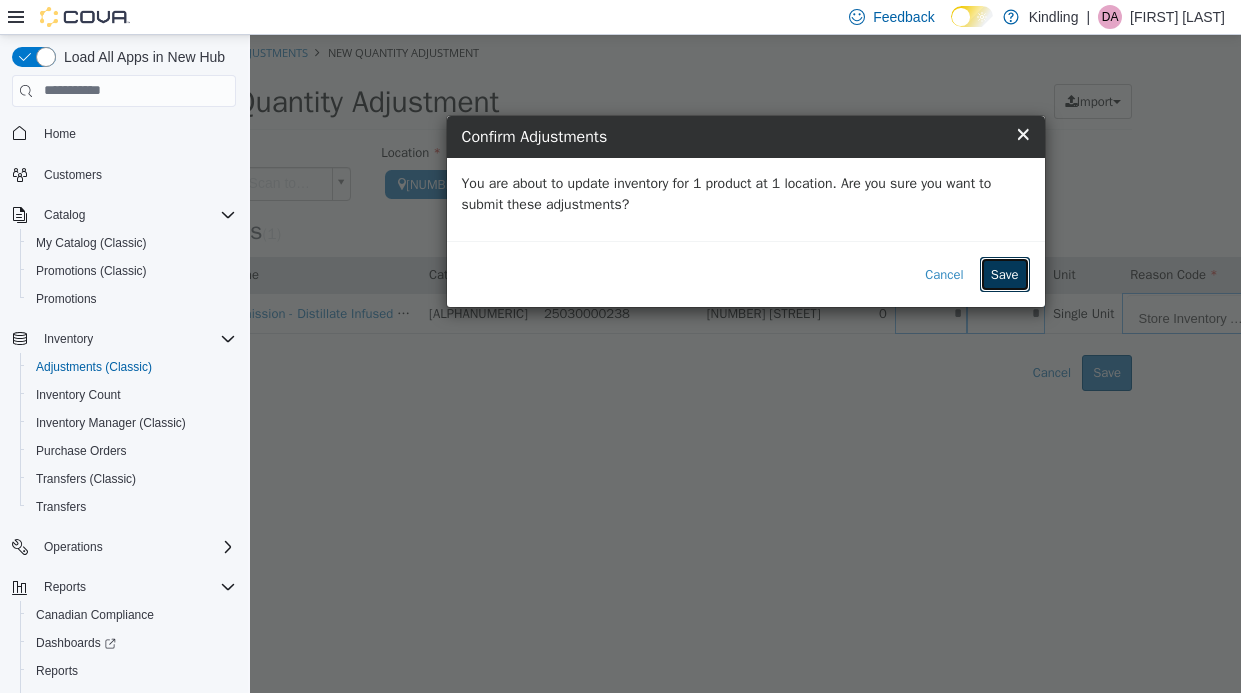click on "Save" at bounding box center (1005, 274) 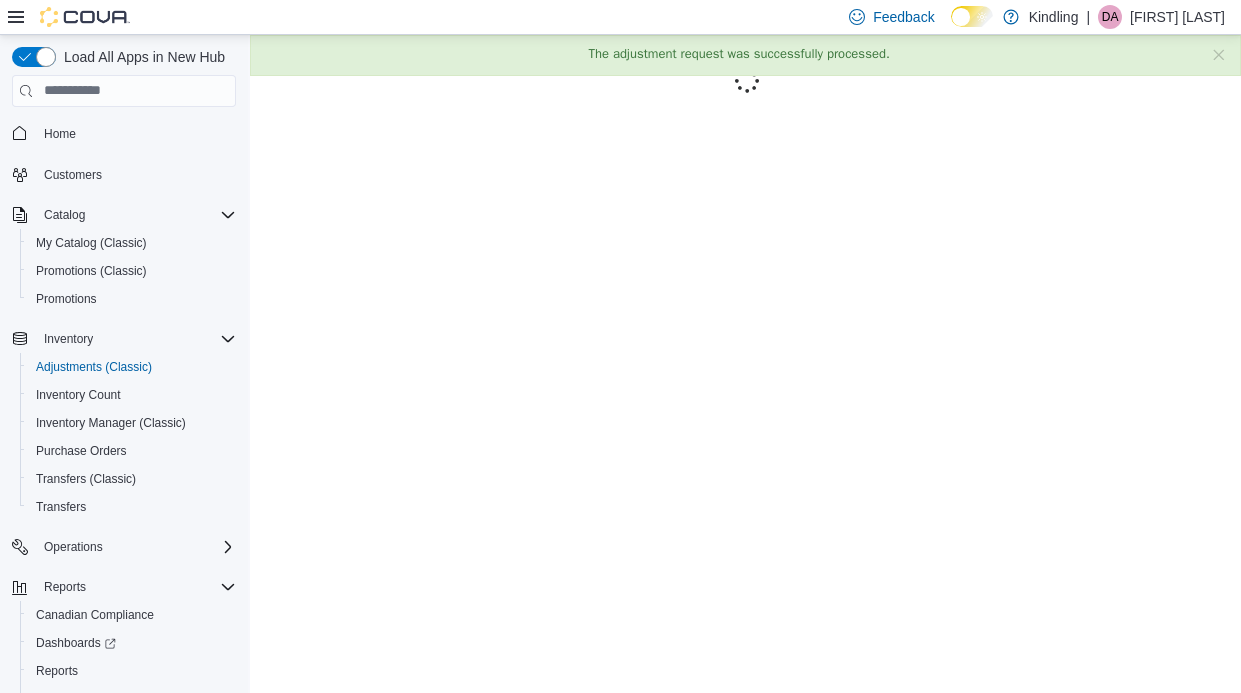 scroll, scrollTop: 0, scrollLeft: 0, axis: both 